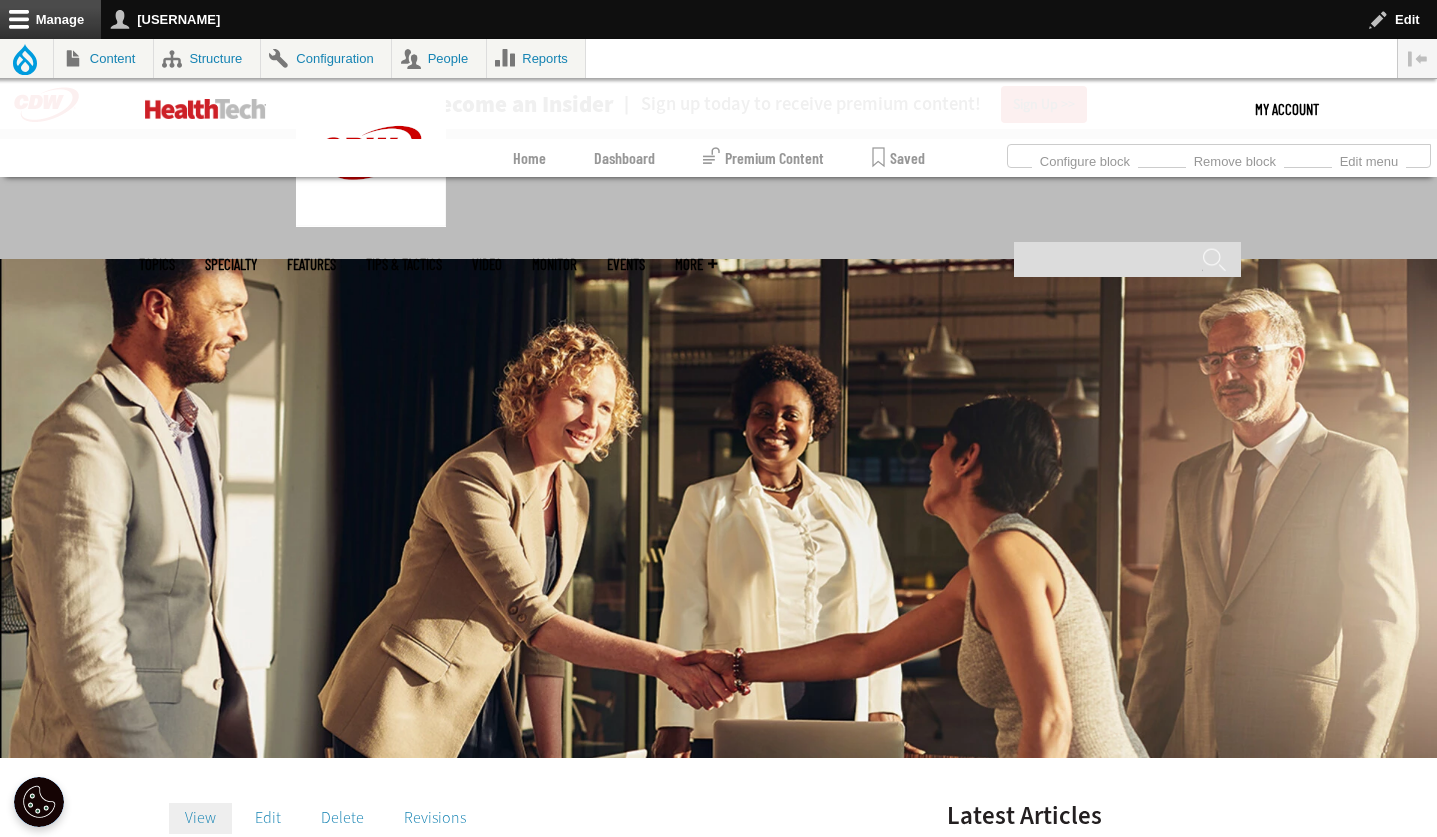 scroll, scrollTop: 1321, scrollLeft: 0, axis: vertical 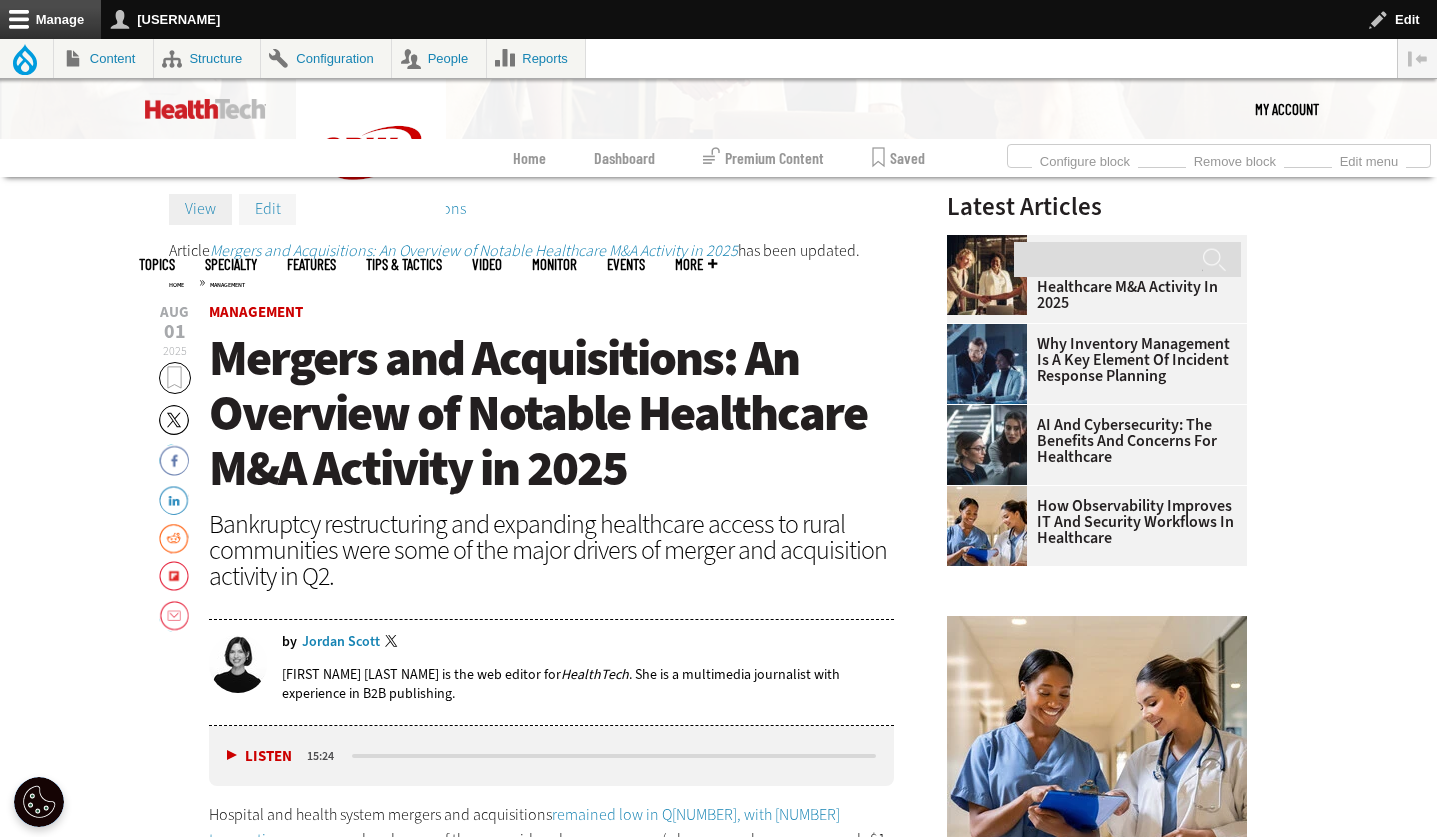 click on "Edit" at bounding box center [268, 209] 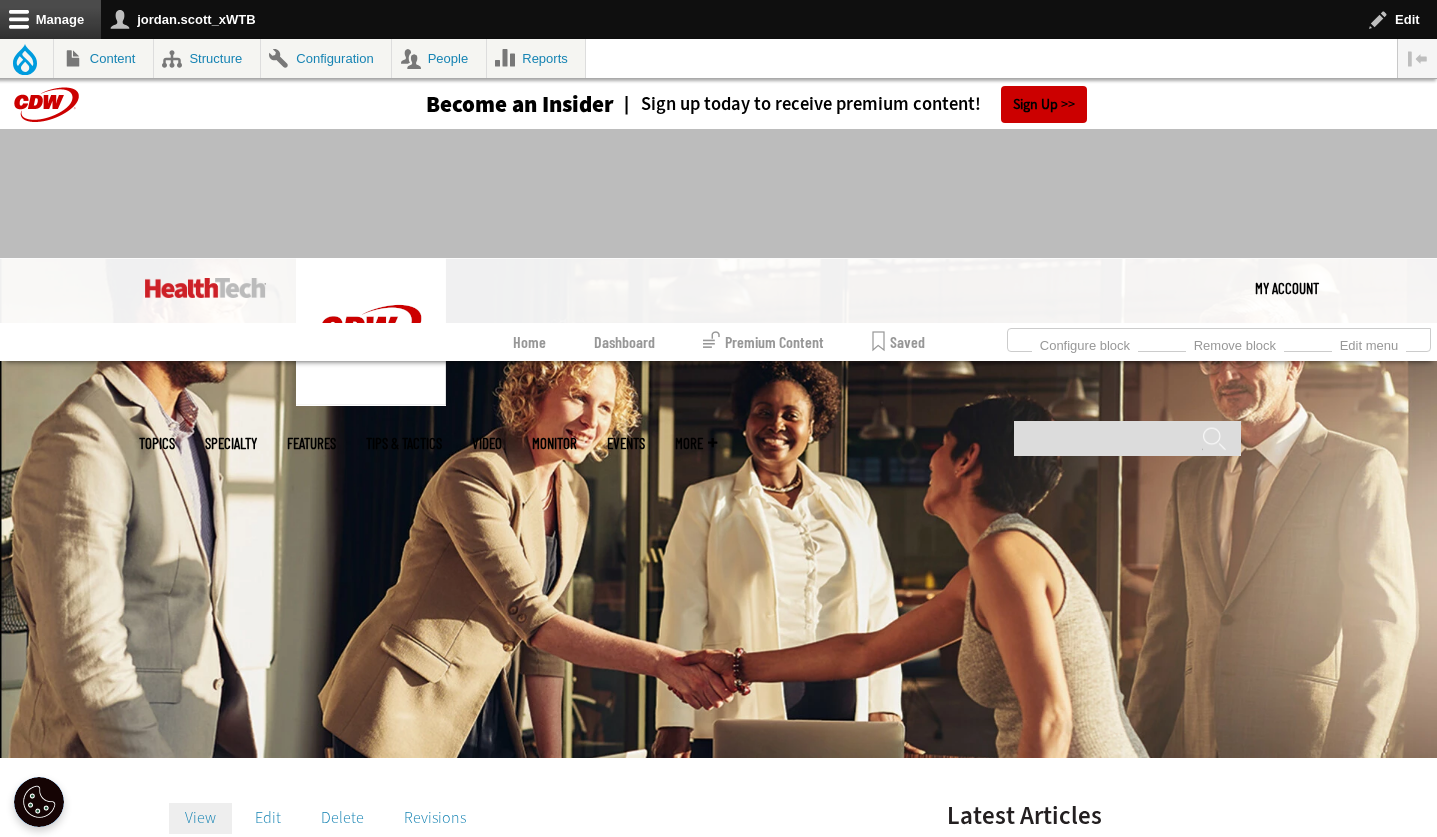 scroll, scrollTop: 0, scrollLeft: 0, axis: both 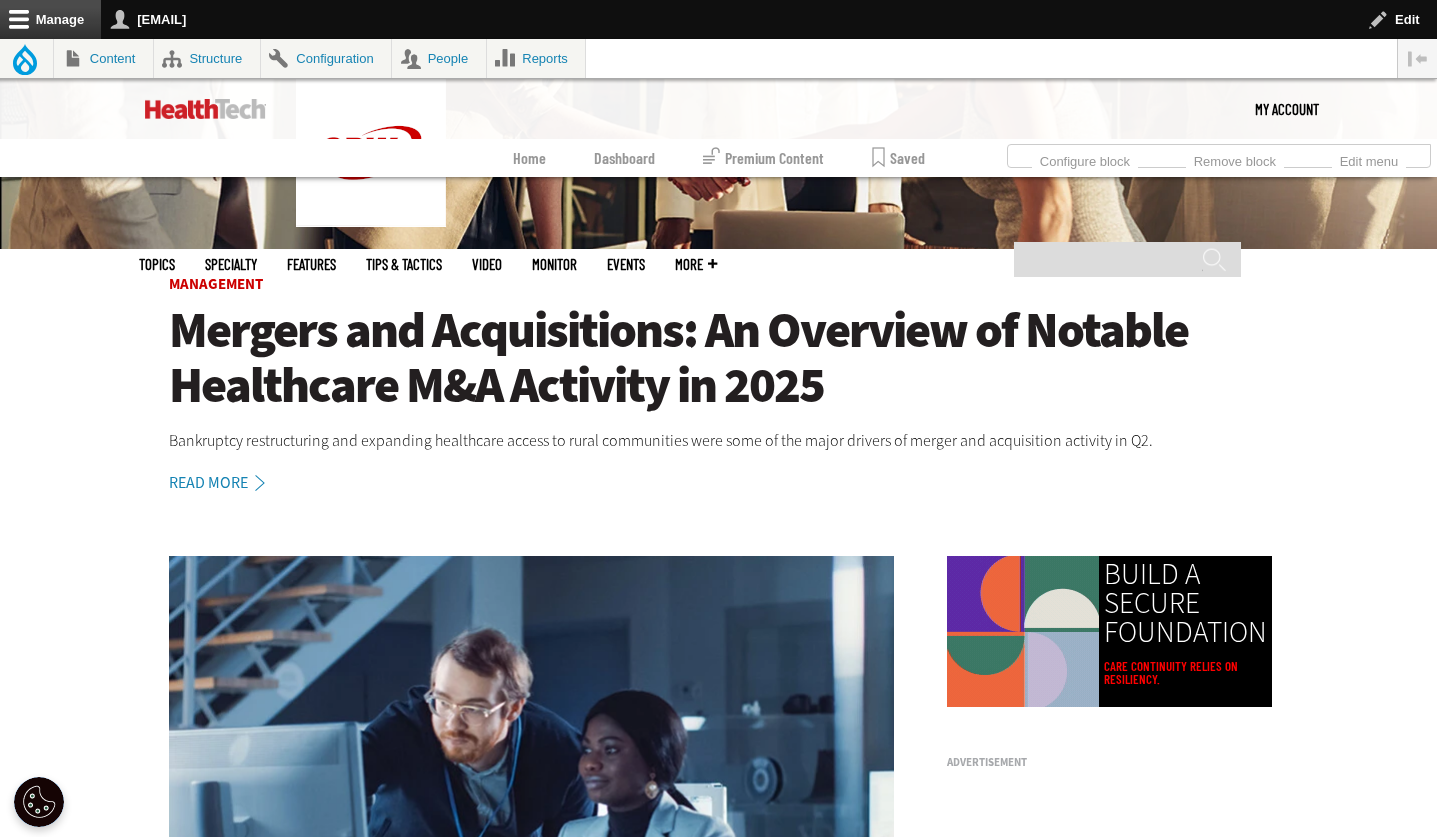 click on "Mergers and Acquisitions: An Overview of Notable Healthcare M&A Activity in 2025" at bounding box center (719, 358) 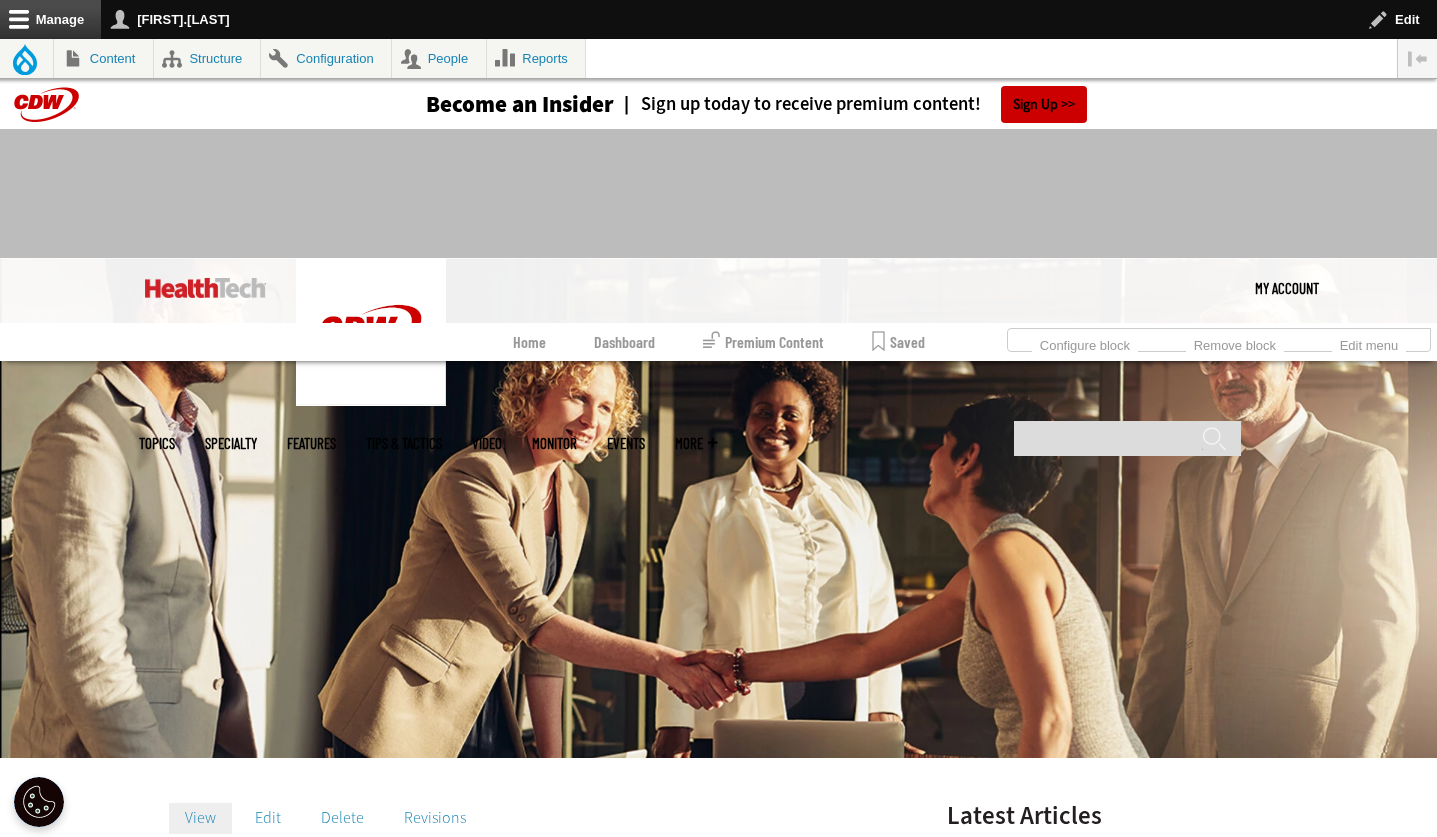 scroll, scrollTop: 0, scrollLeft: 0, axis: both 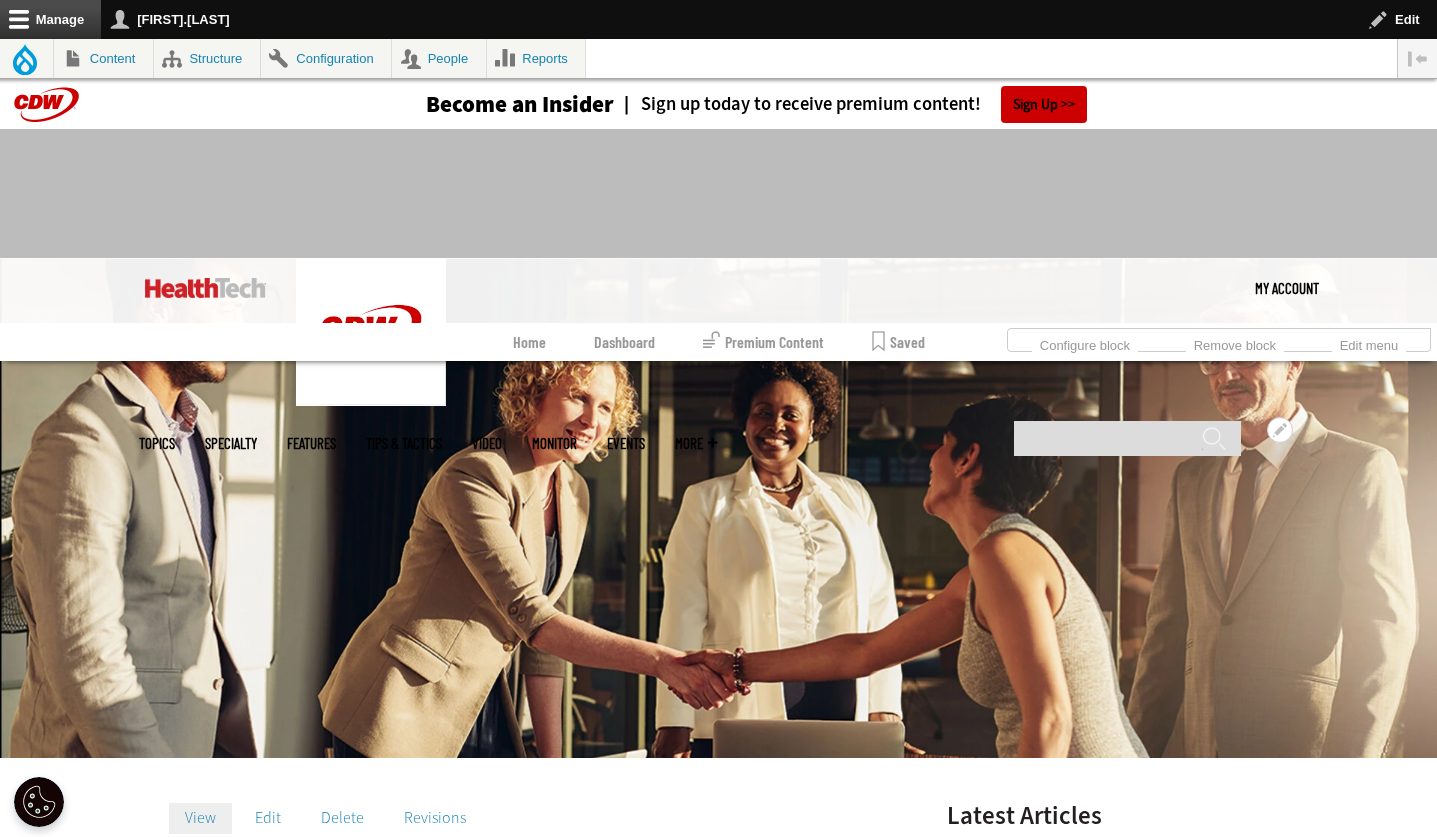 click on "Events" at bounding box center (626, 443) 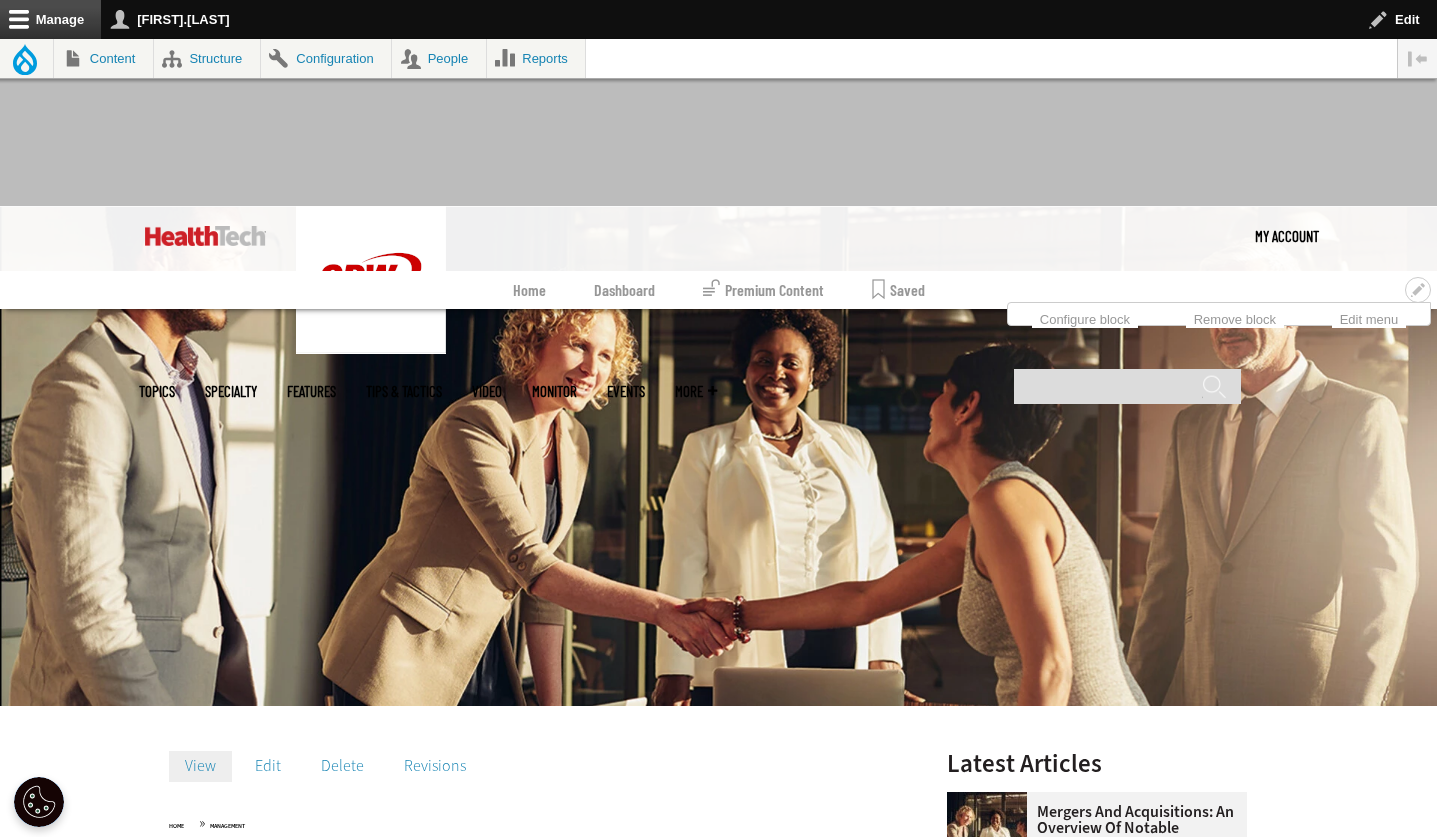 scroll, scrollTop: 53, scrollLeft: 0, axis: vertical 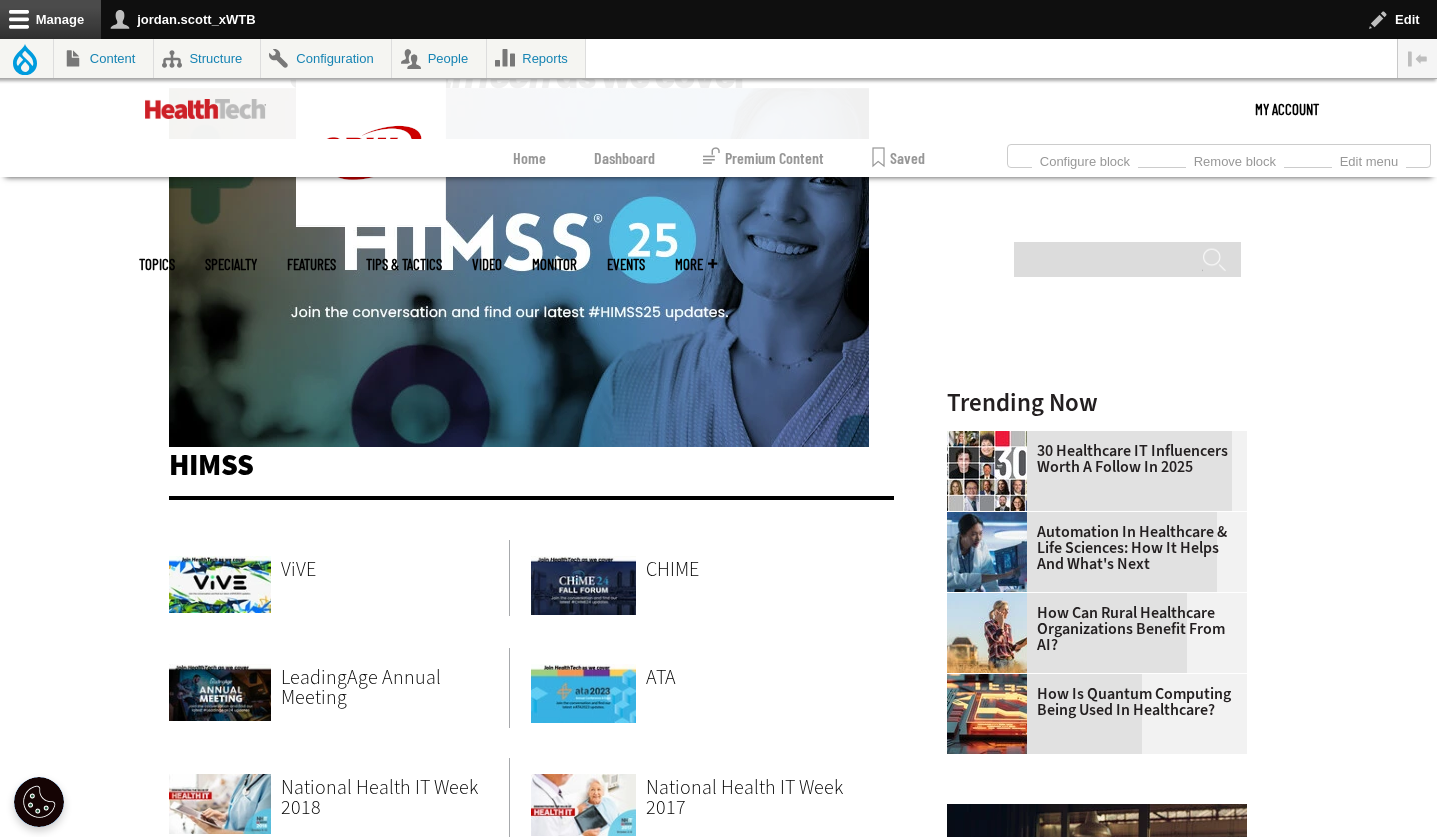 click at bounding box center (519, 250) 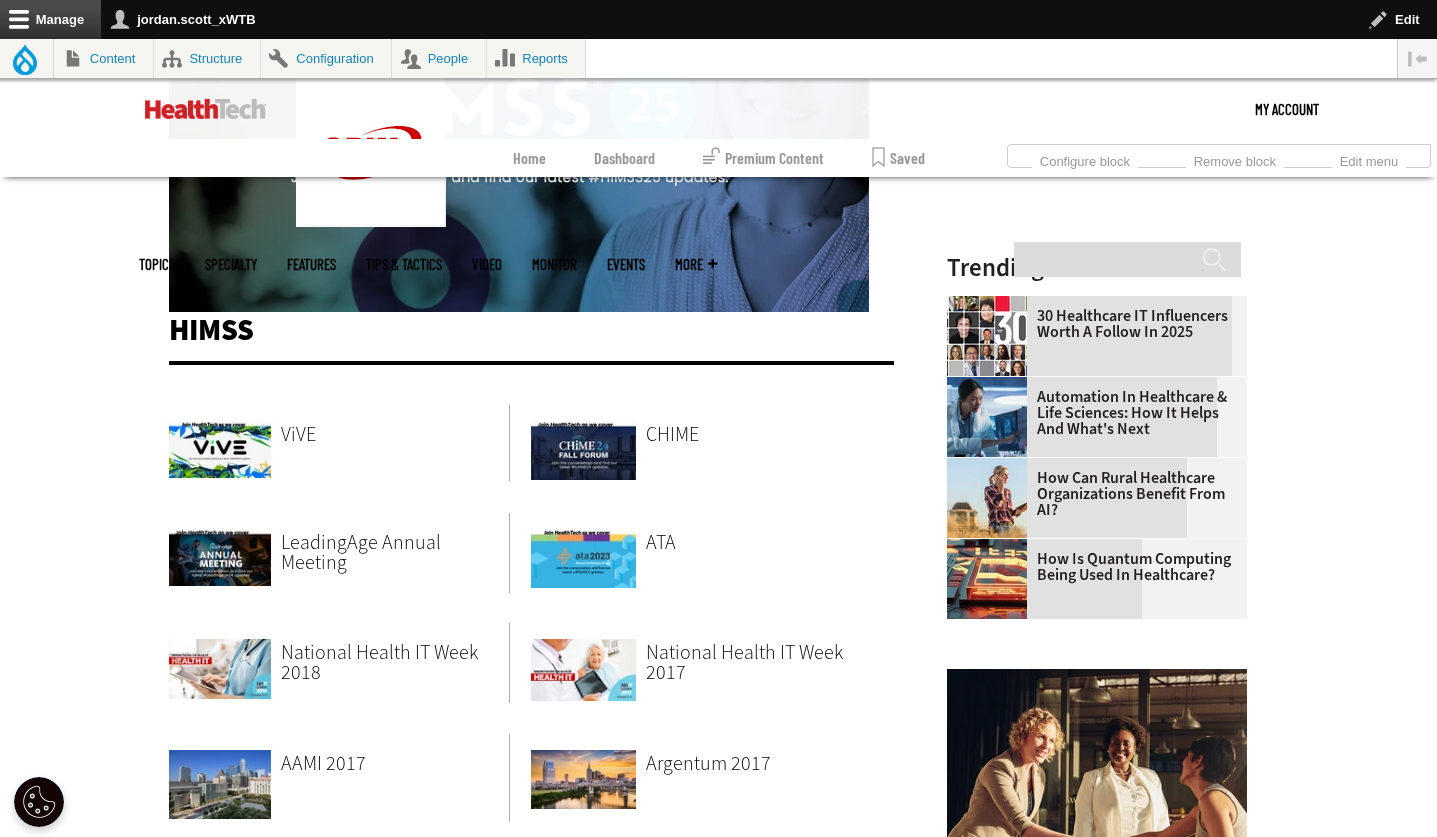scroll, scrollTop: 777, scrollLeft: 0, axis: vertical 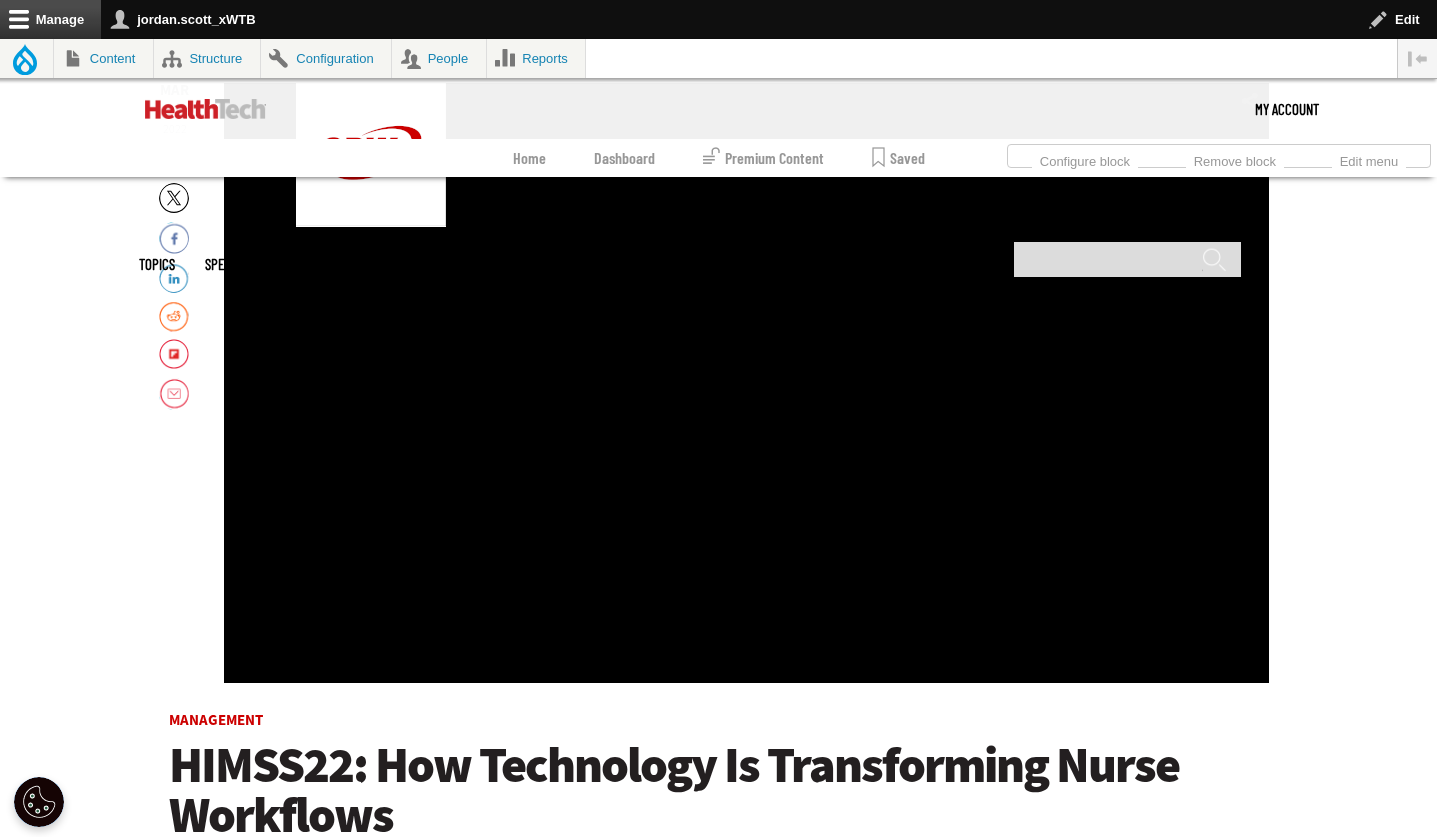 click at bounding box center (746, 383) 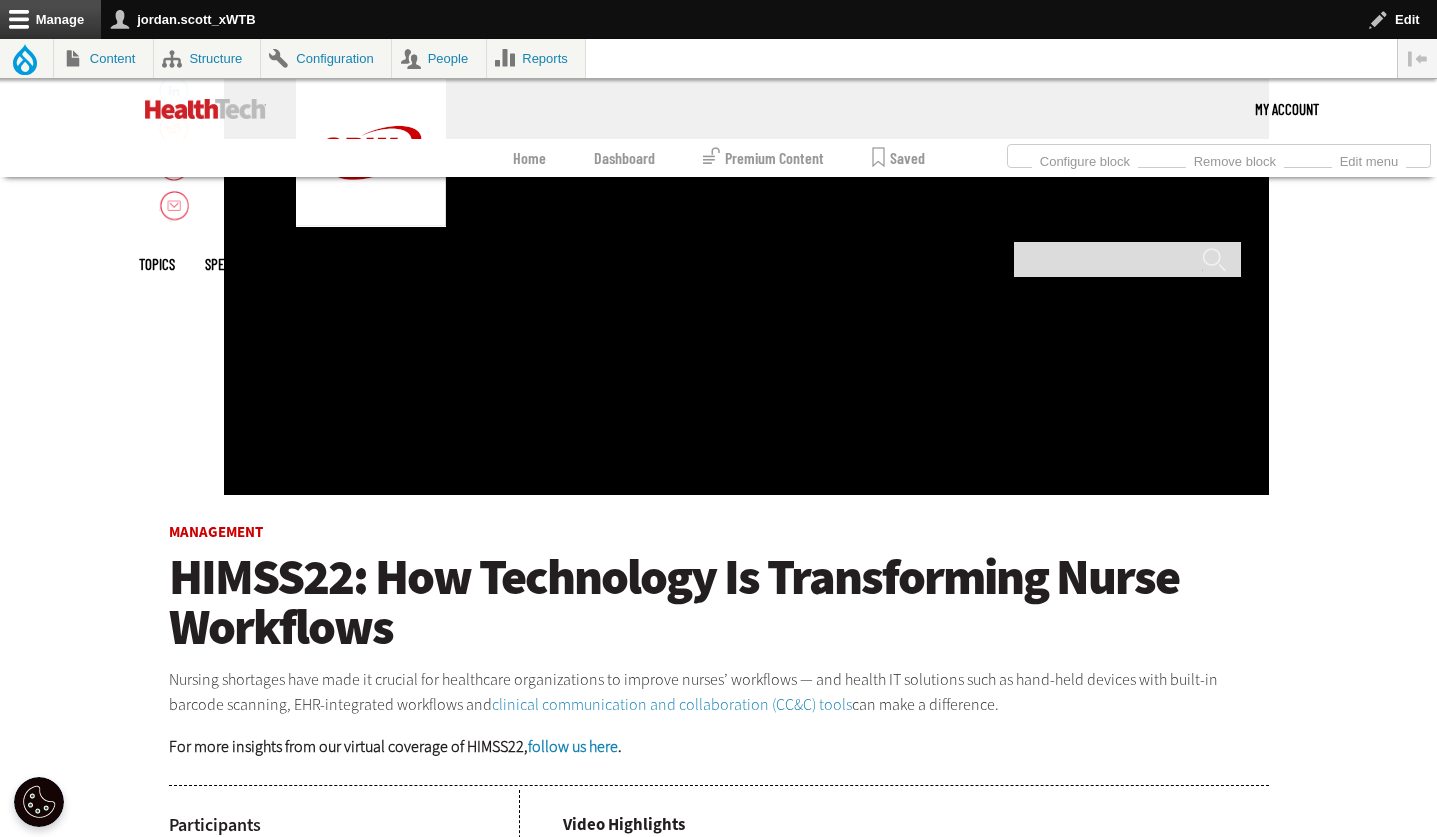 scroll, scrollTop: 385, scrollLeft: 0, axis: vertical 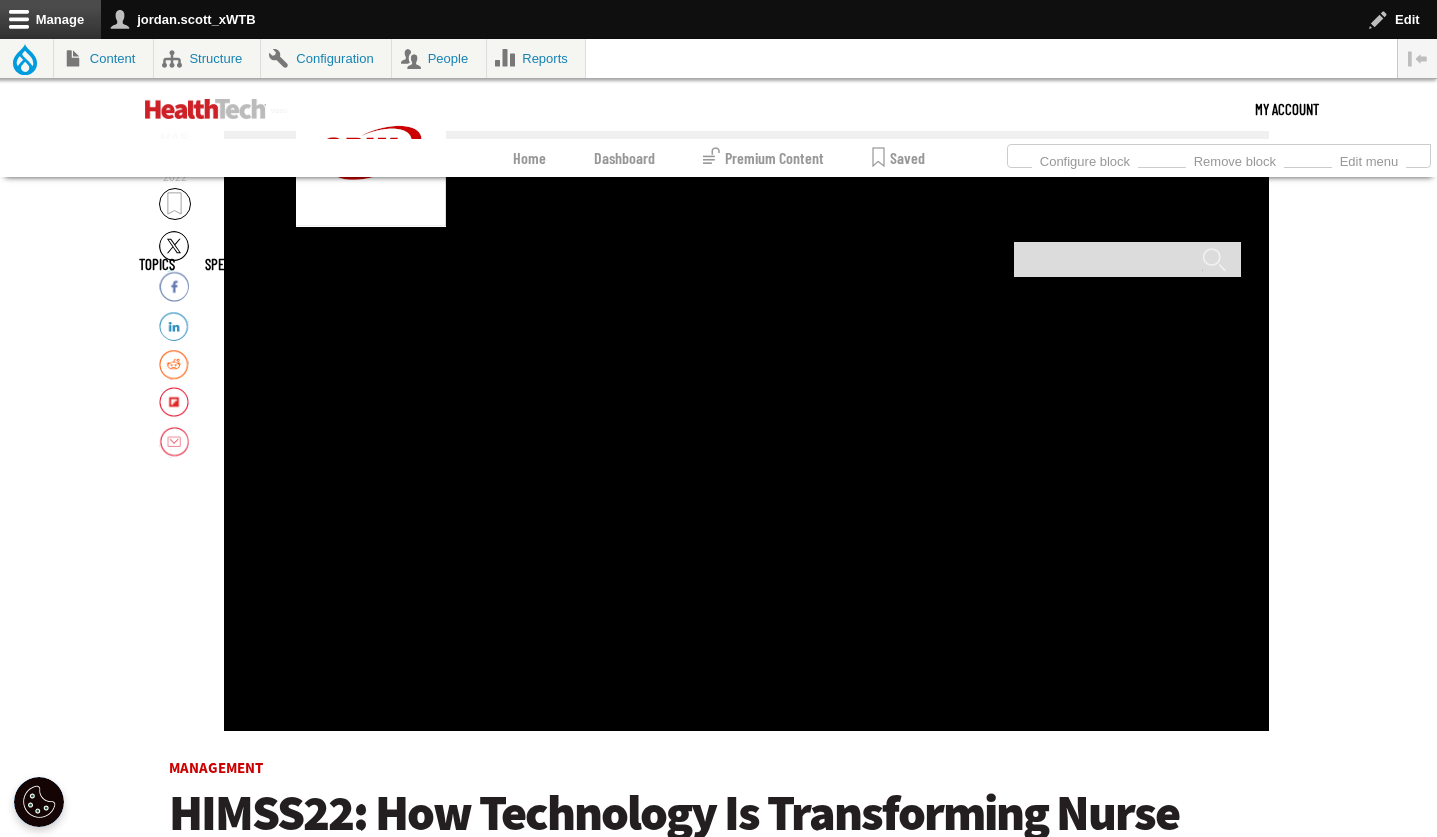 click at bounding box center [746, 431] 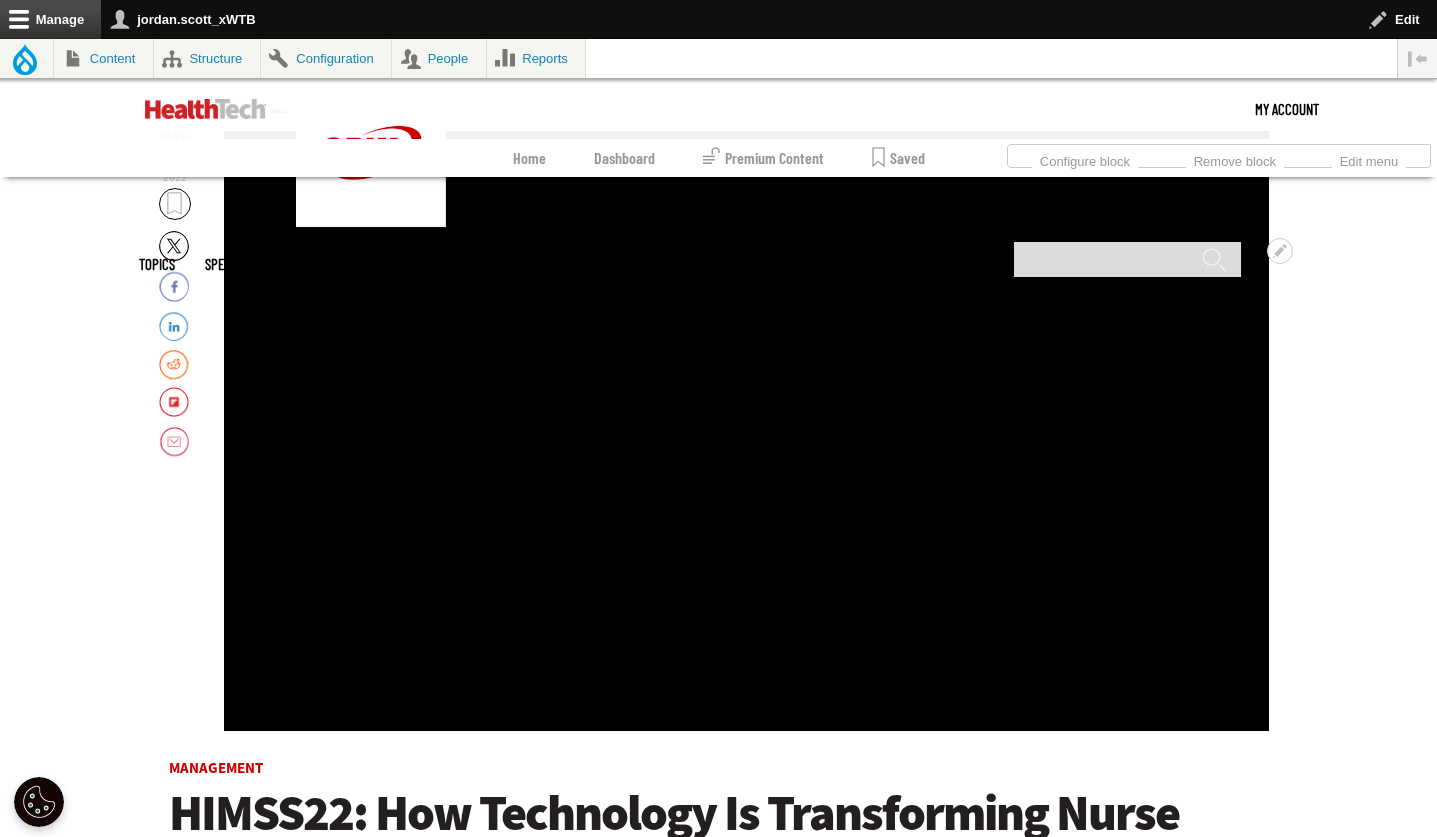 click on "Video" at bounding box center (487, 264) 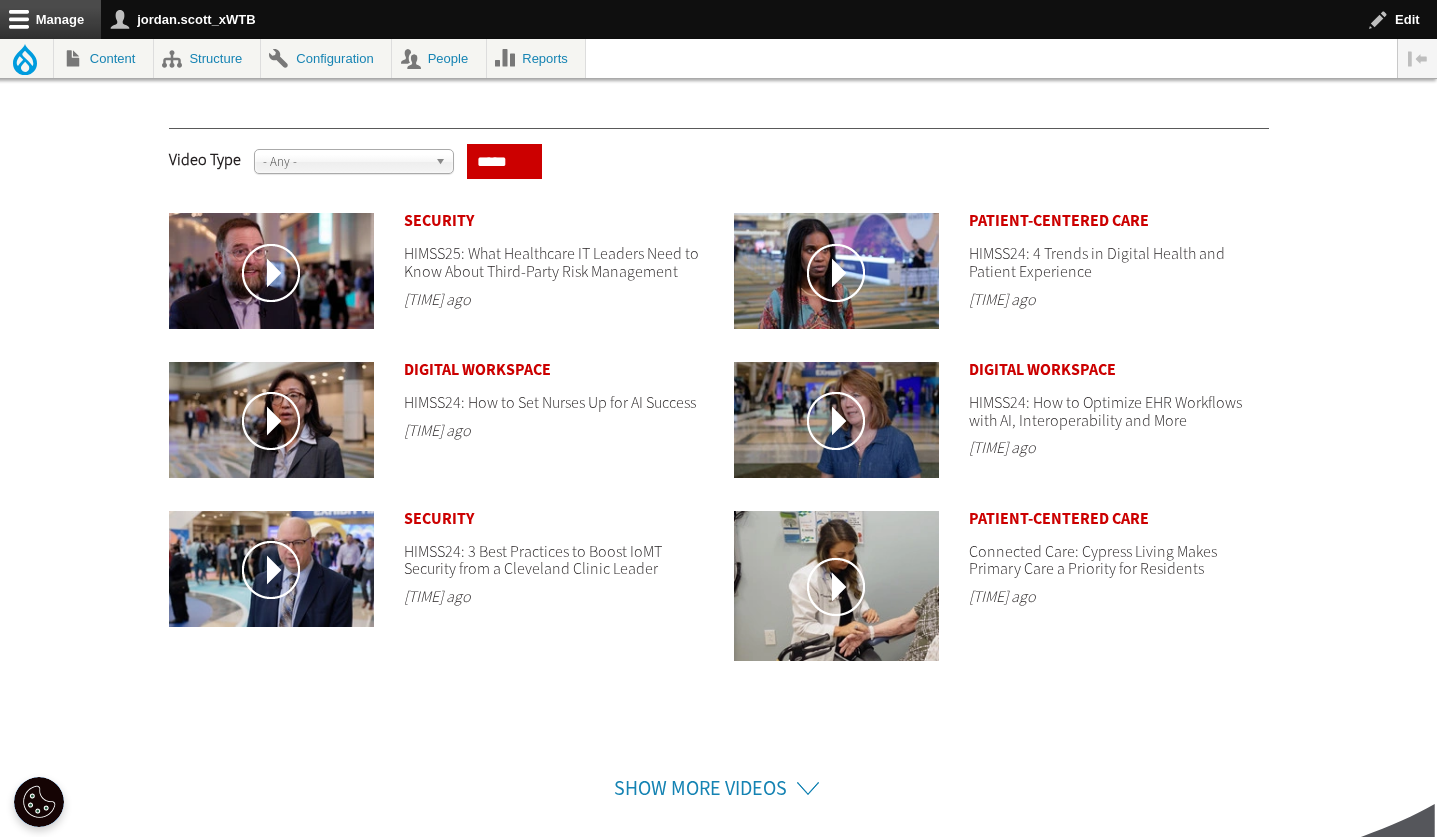 scroll, scrollTop: 0, scrollLeft: 0, axis: both 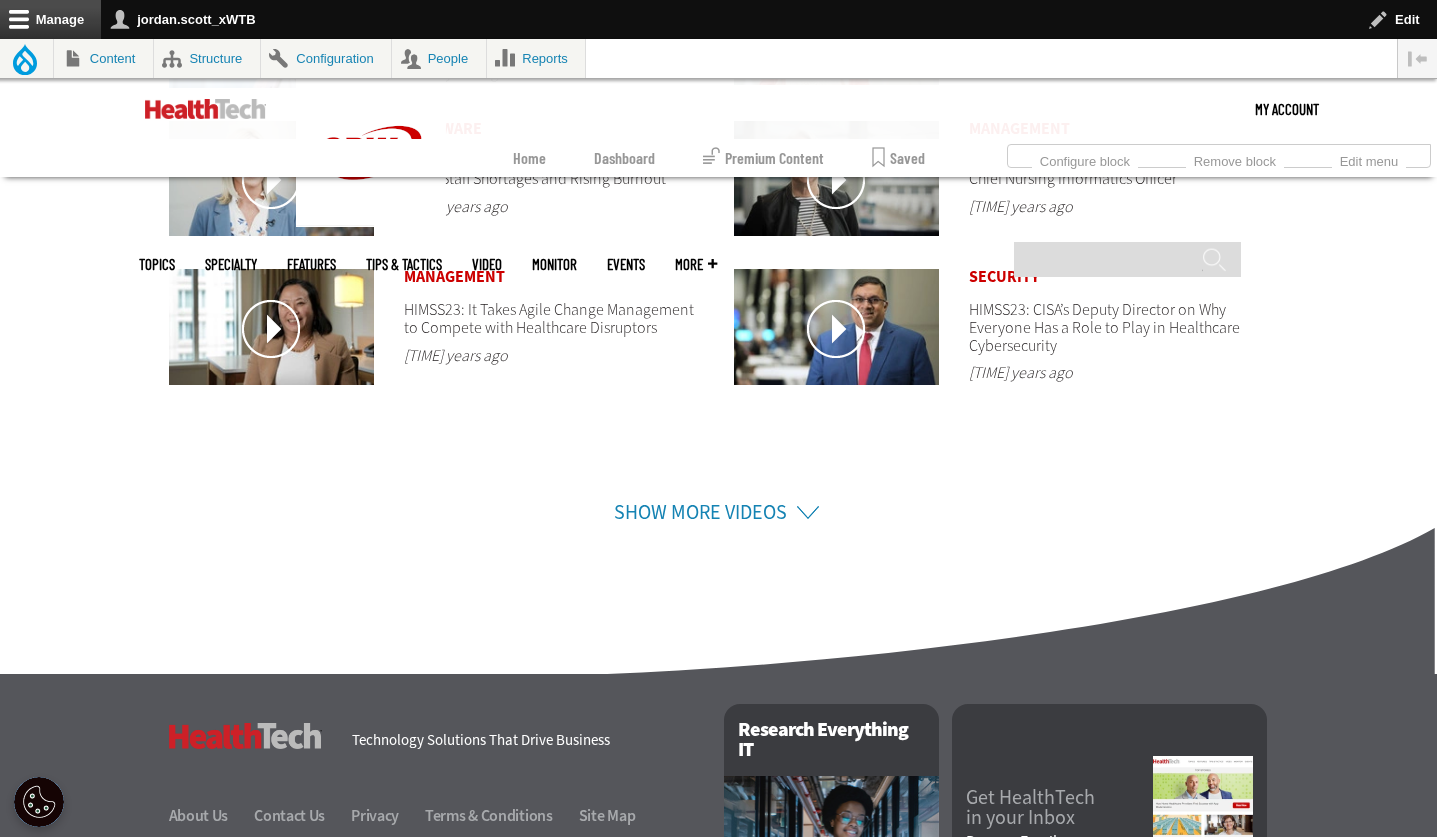 click on "Show More Videos" at bounding box center (700, 512) 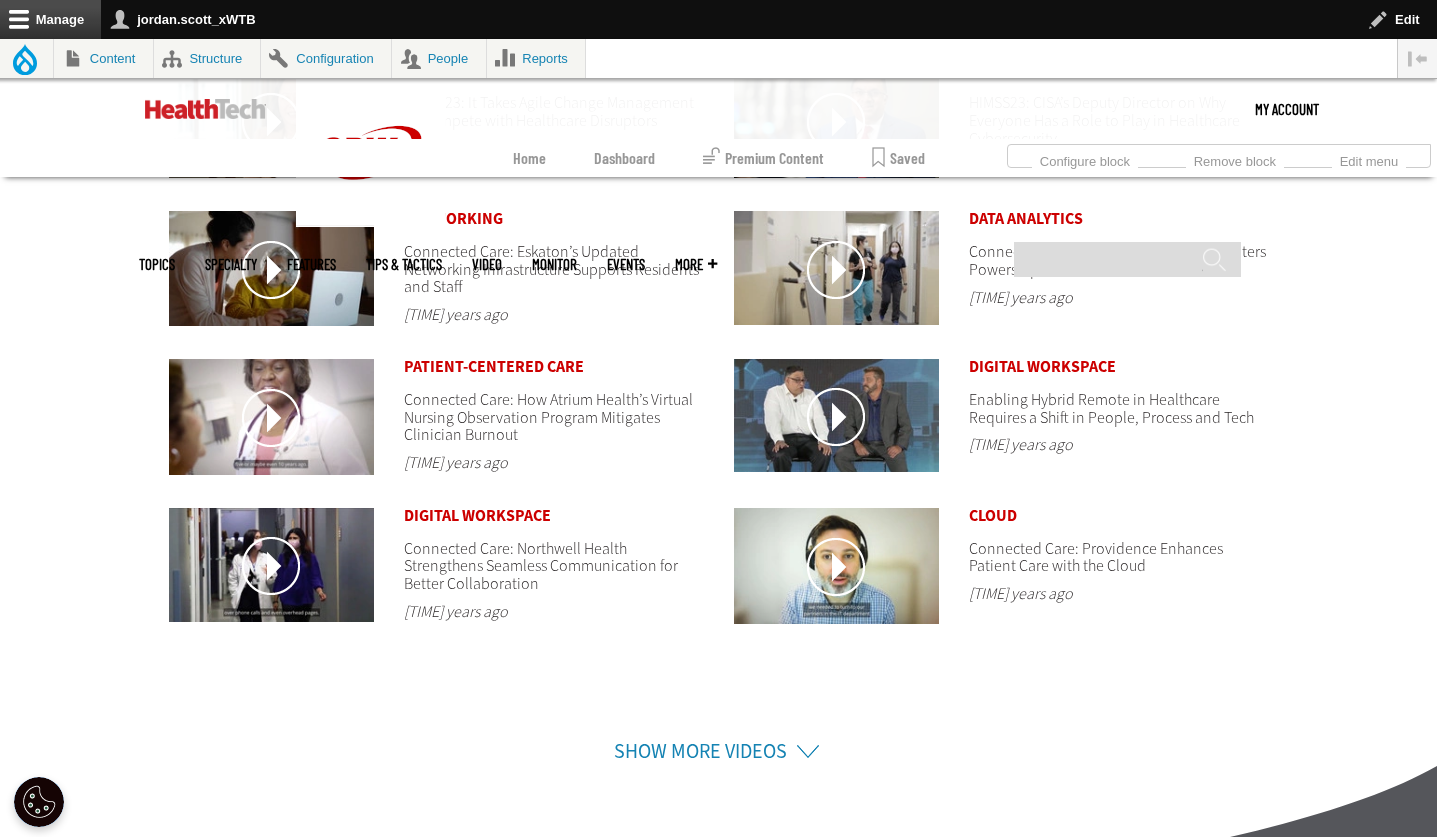 scroll, scrollTop: 1888, scrollLeft: 0, axis: vertical 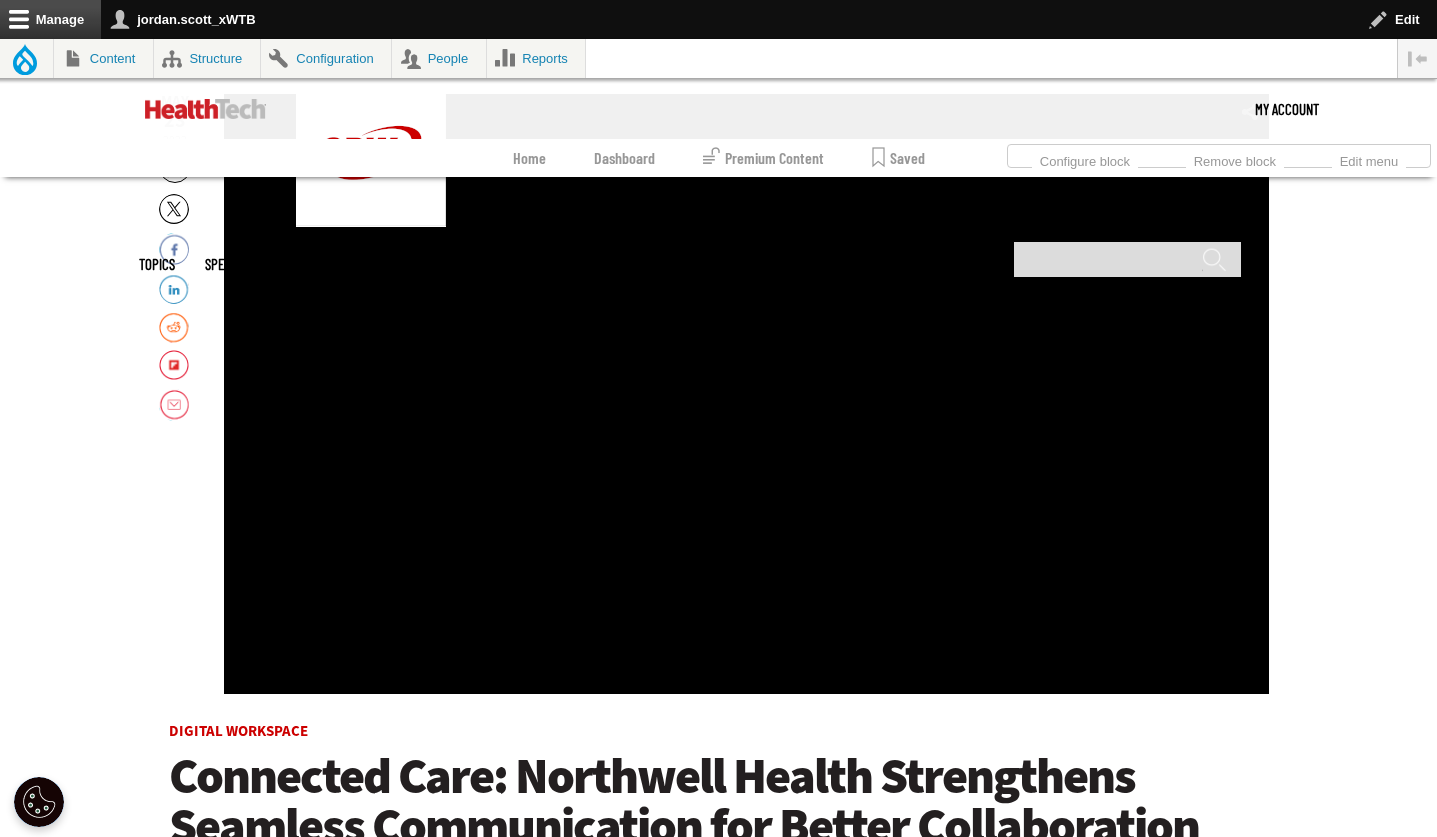 click at bounding box center [746, 394] 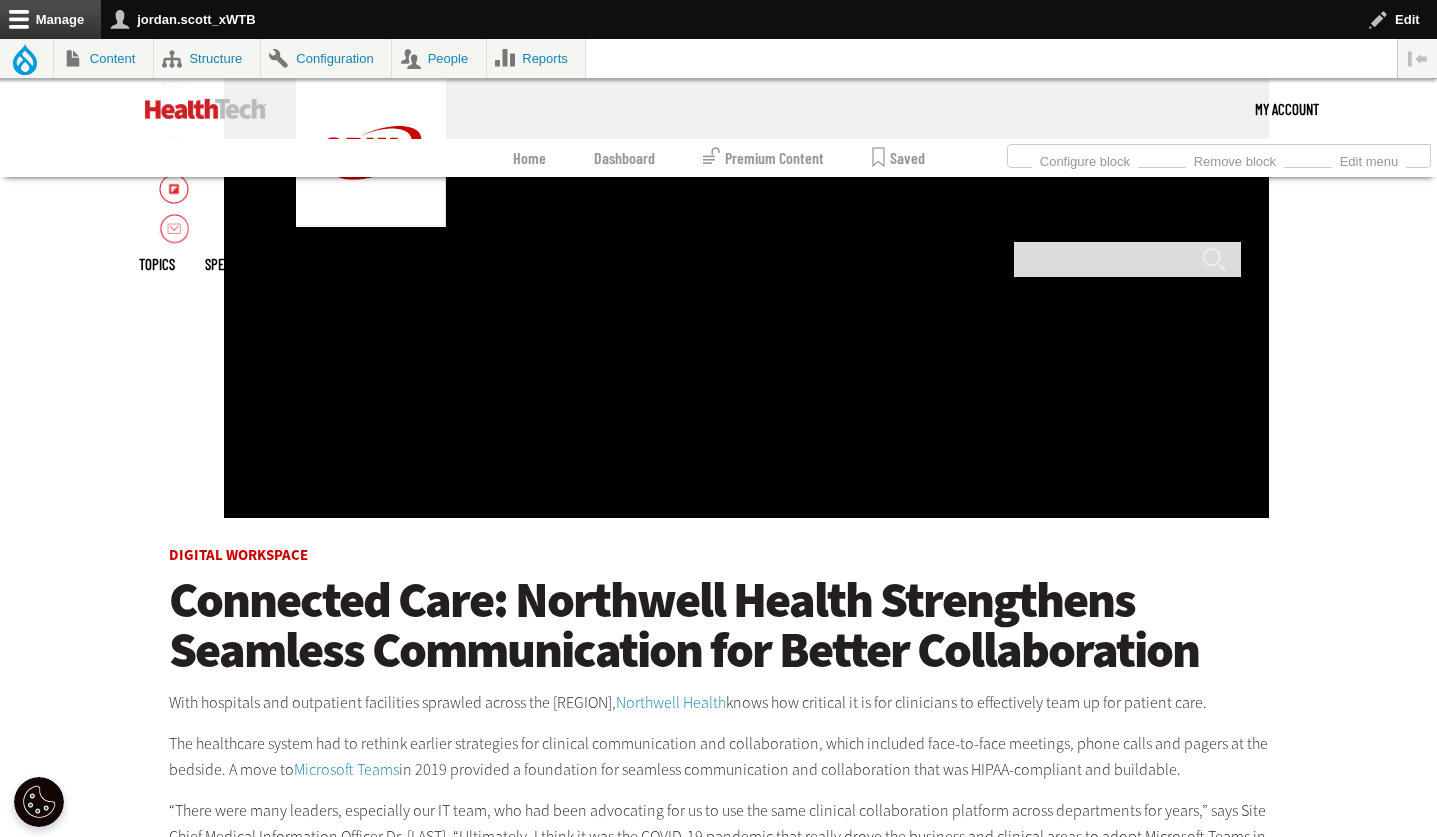scroll, scrollTop: 173, scrollLeft: 0, axis: vertical 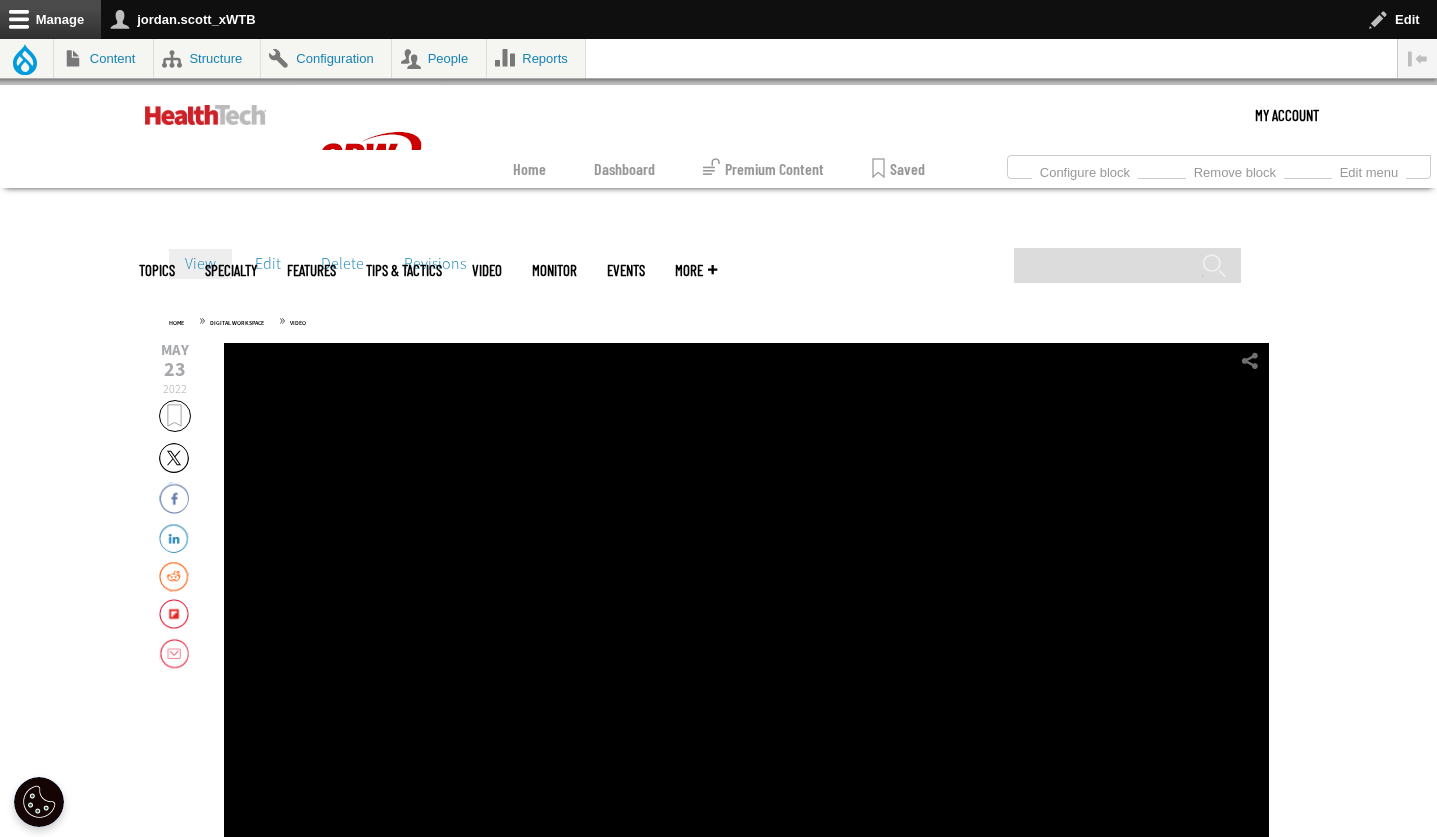 drag, startPoint x: 781, startPoint y: 419, endPoint x: 786, endPoint y: 402, distance: 17.720045 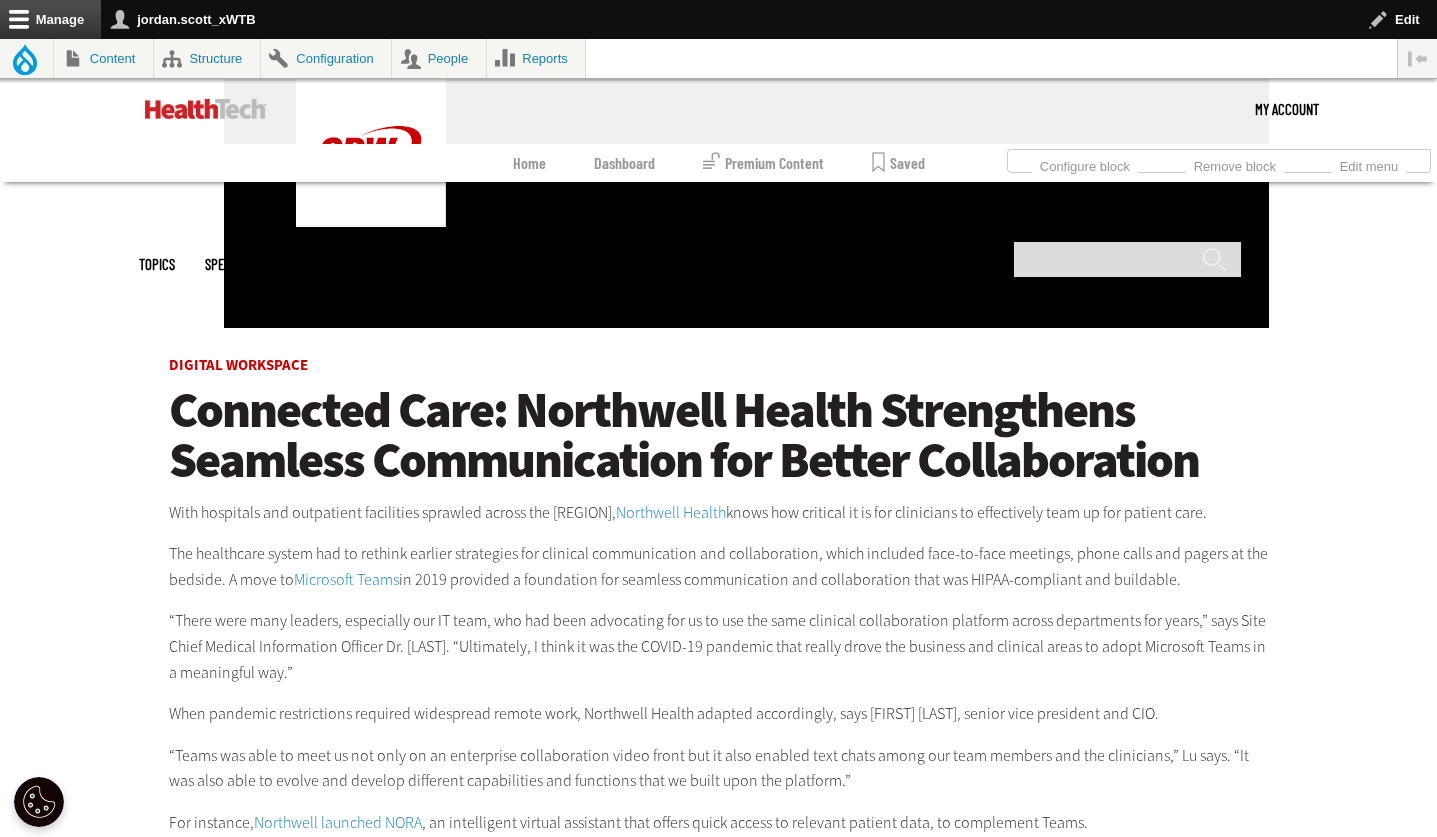 scroll, scrollTop: 796, scrollLeft: 0, axis: vertical 